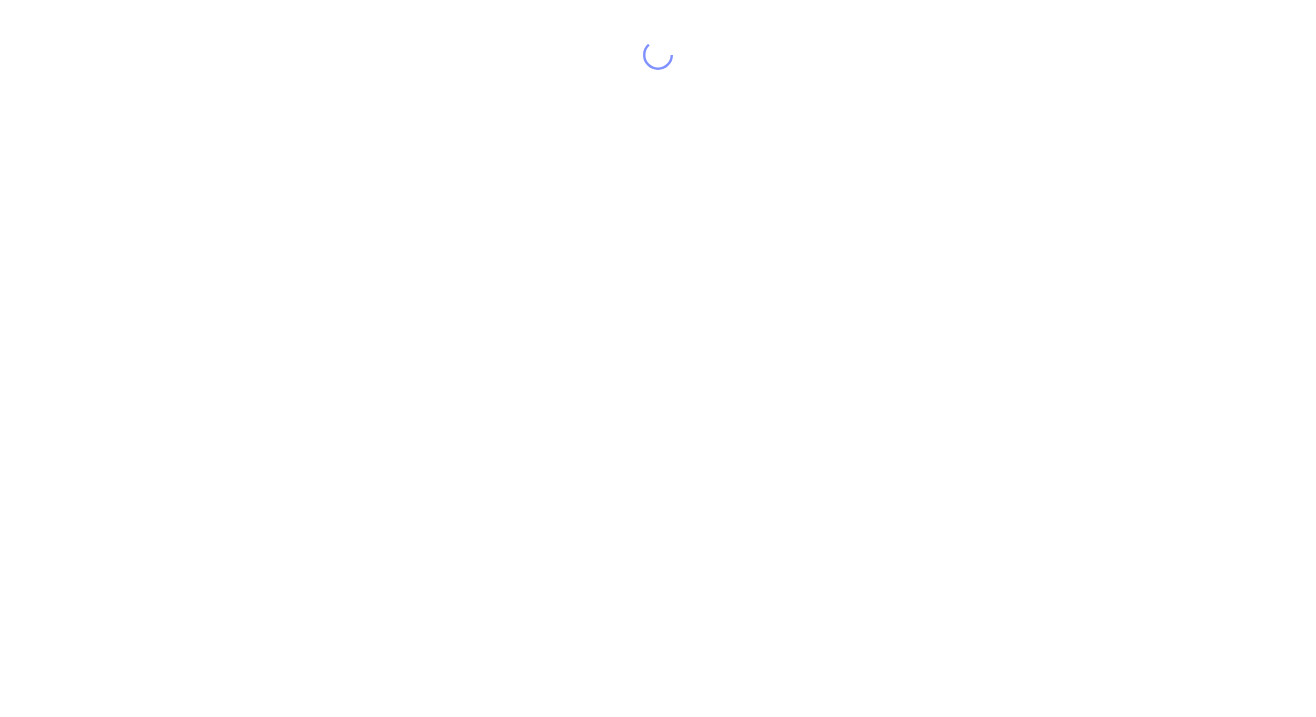 scroll, scrollTop: 0, scrollLeft: 0, axis: both 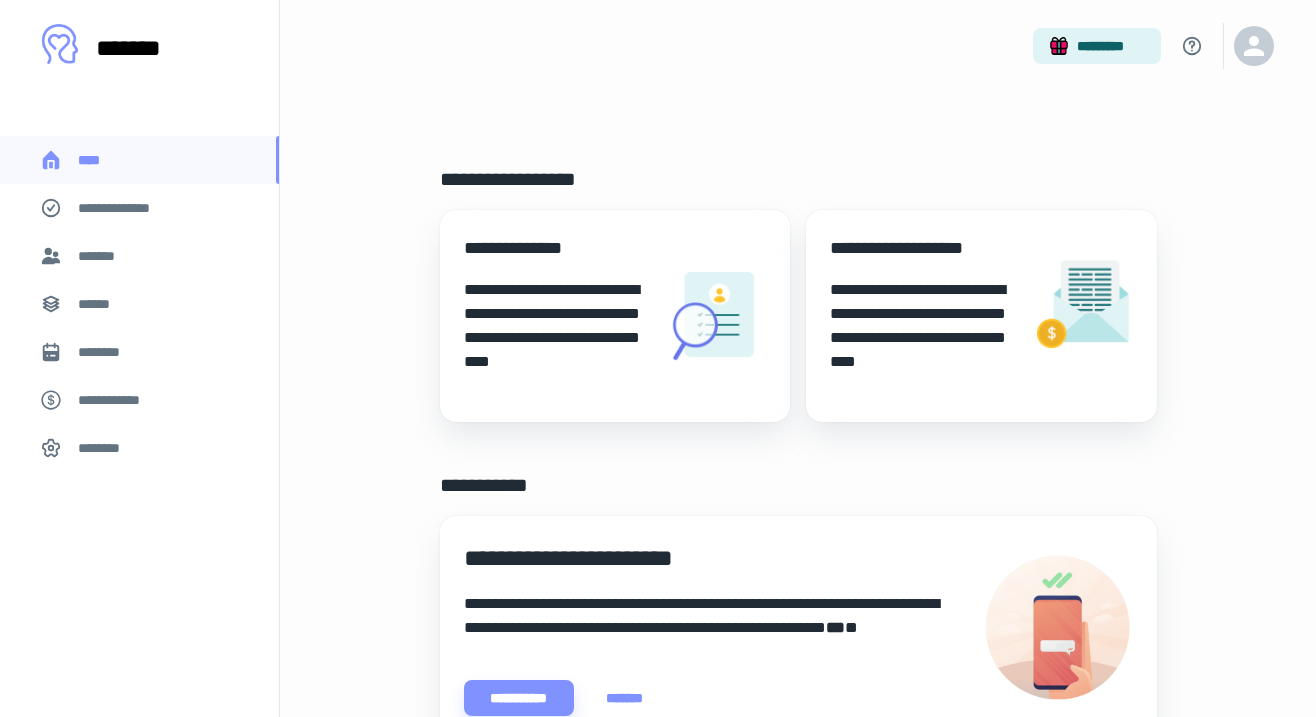 click on "*******" at bounding box center (101, 256) 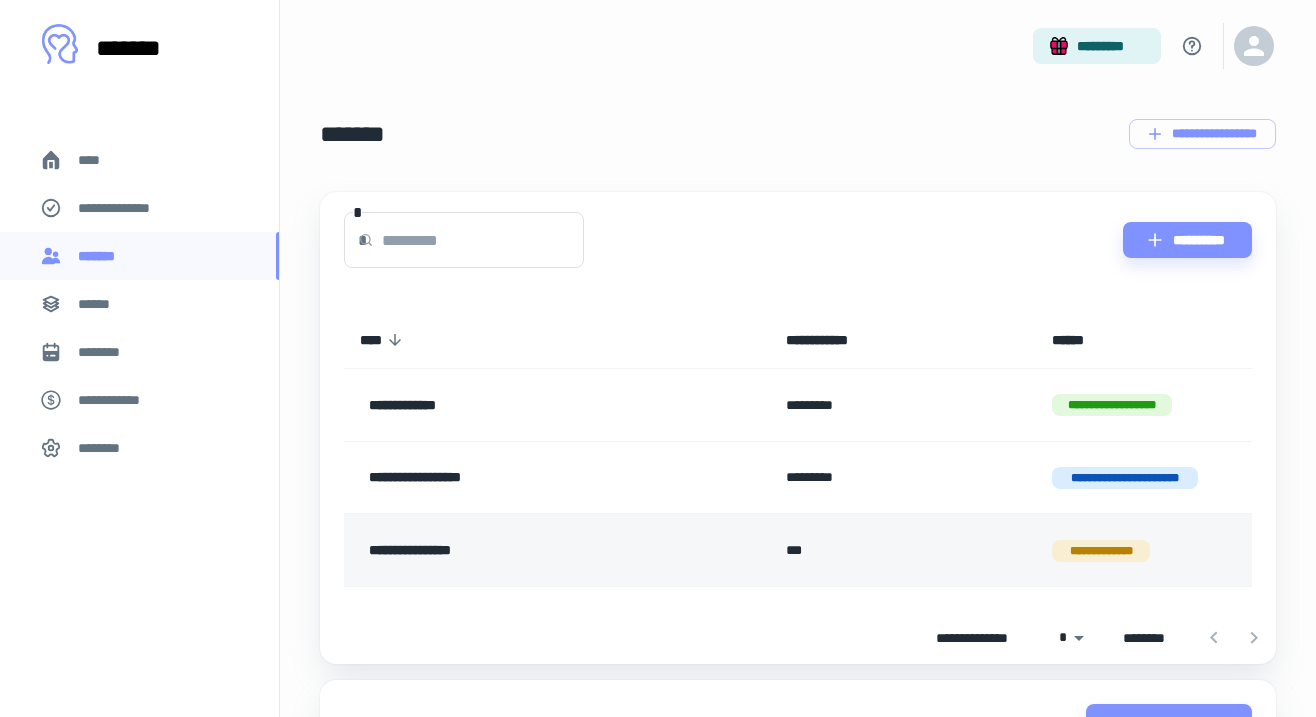 click on "**********" at bounding box center [557, 550] 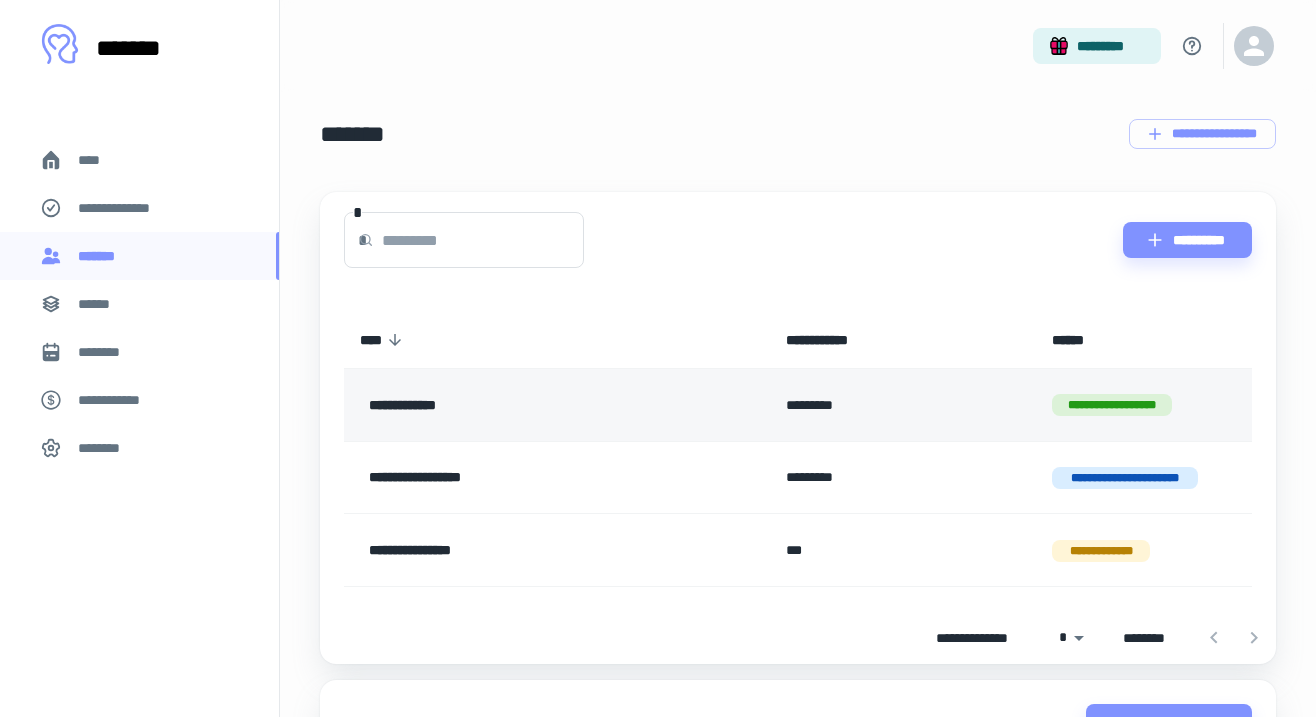 click on "**********" at bounding box center (557, 405) 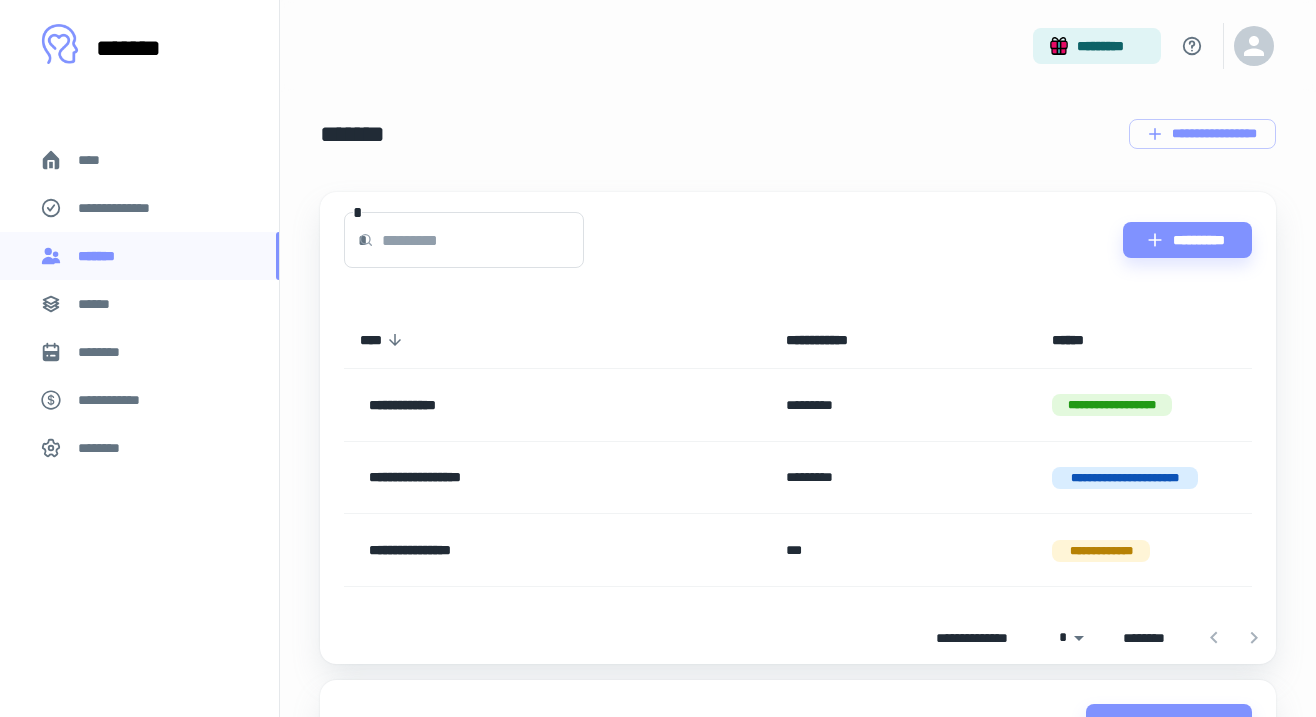 click on "**********" at bounding box center [139, 208] 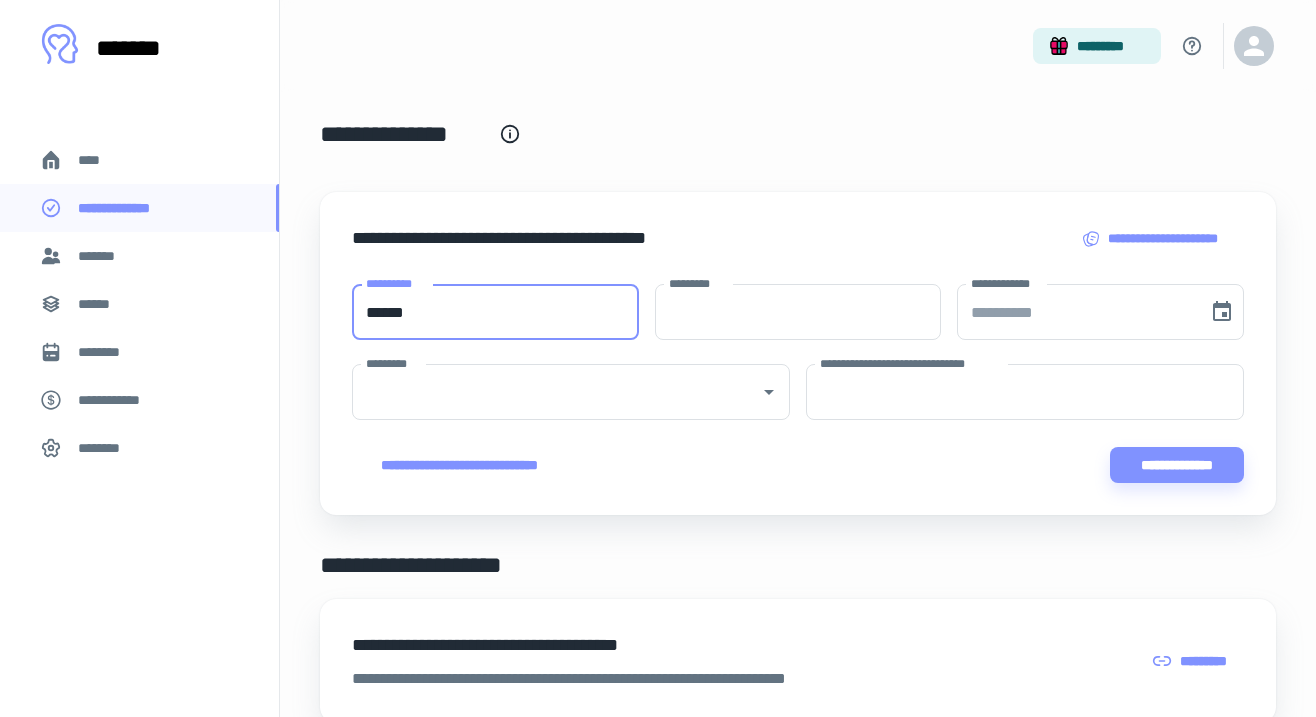 type on "******" 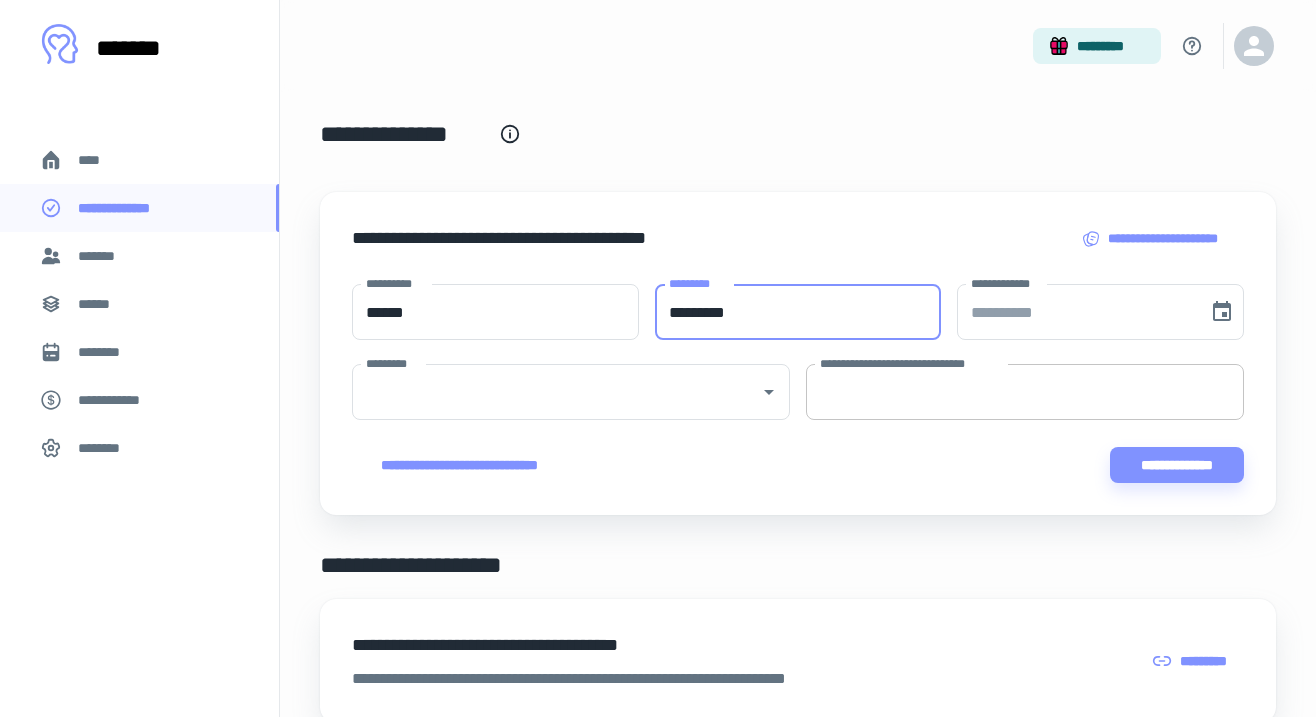 type on "*********" 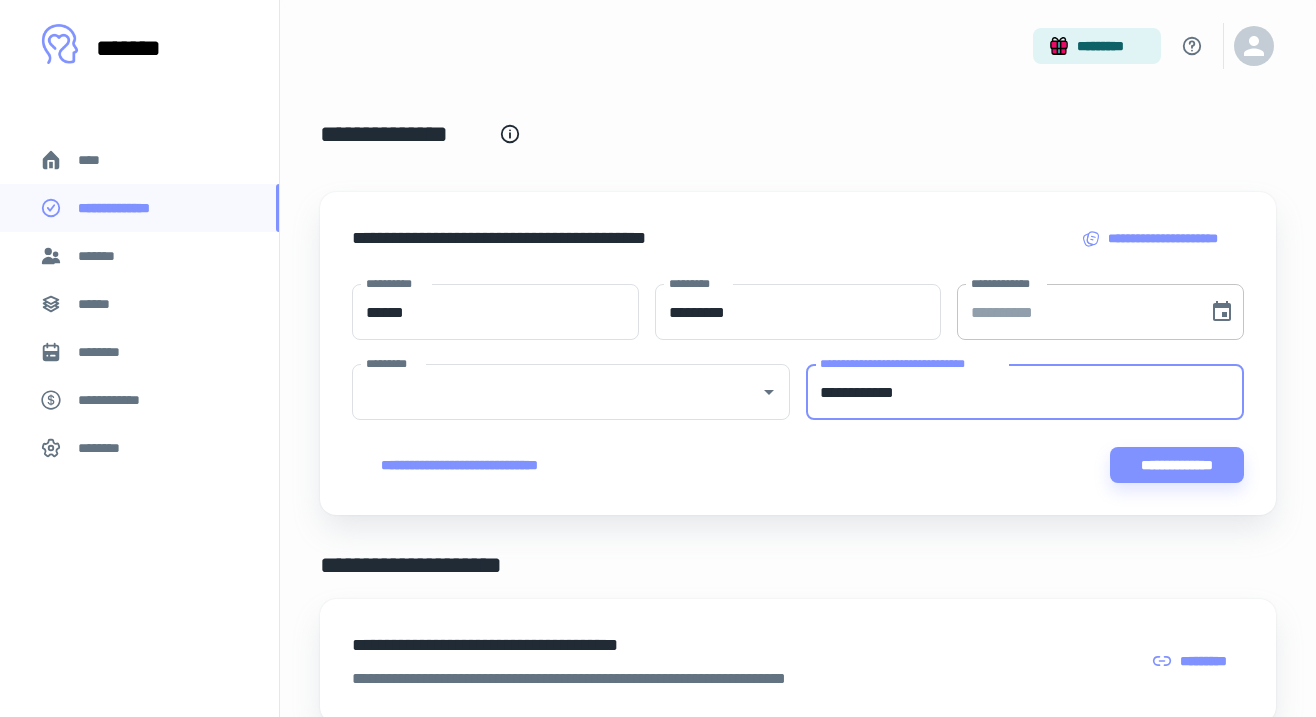 type on "**********" 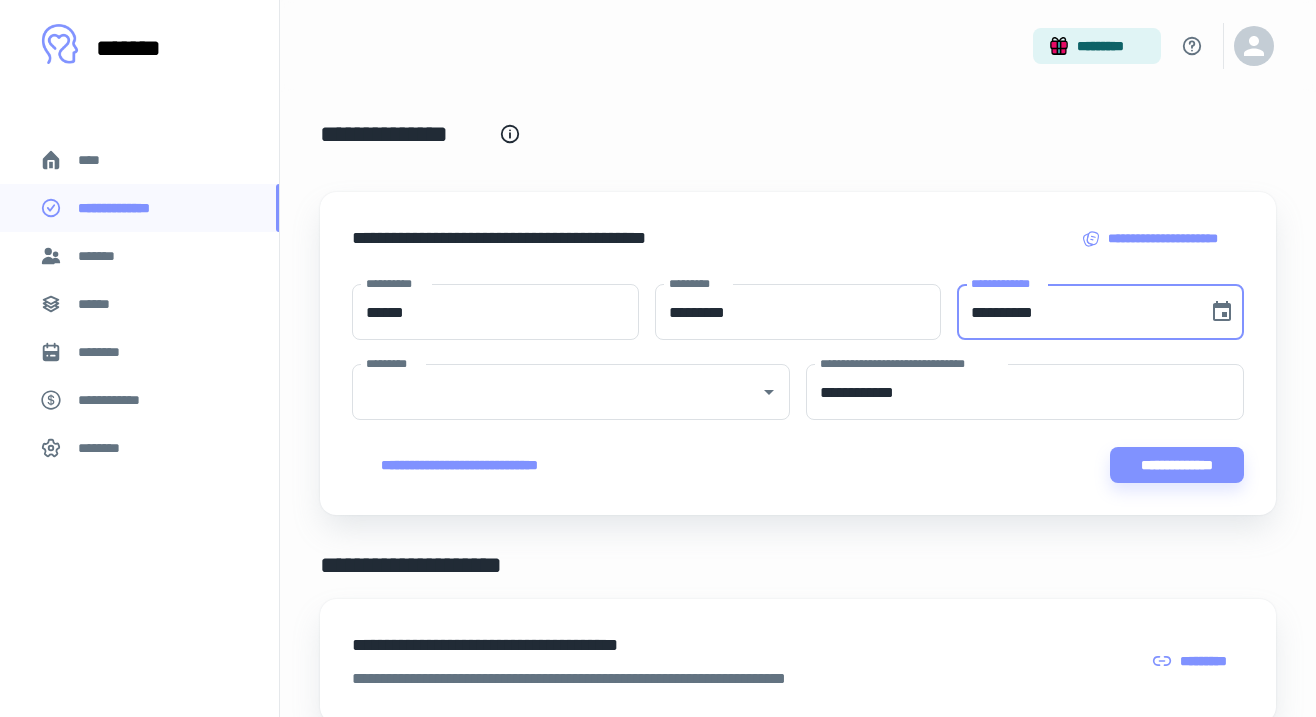 type on "**********" 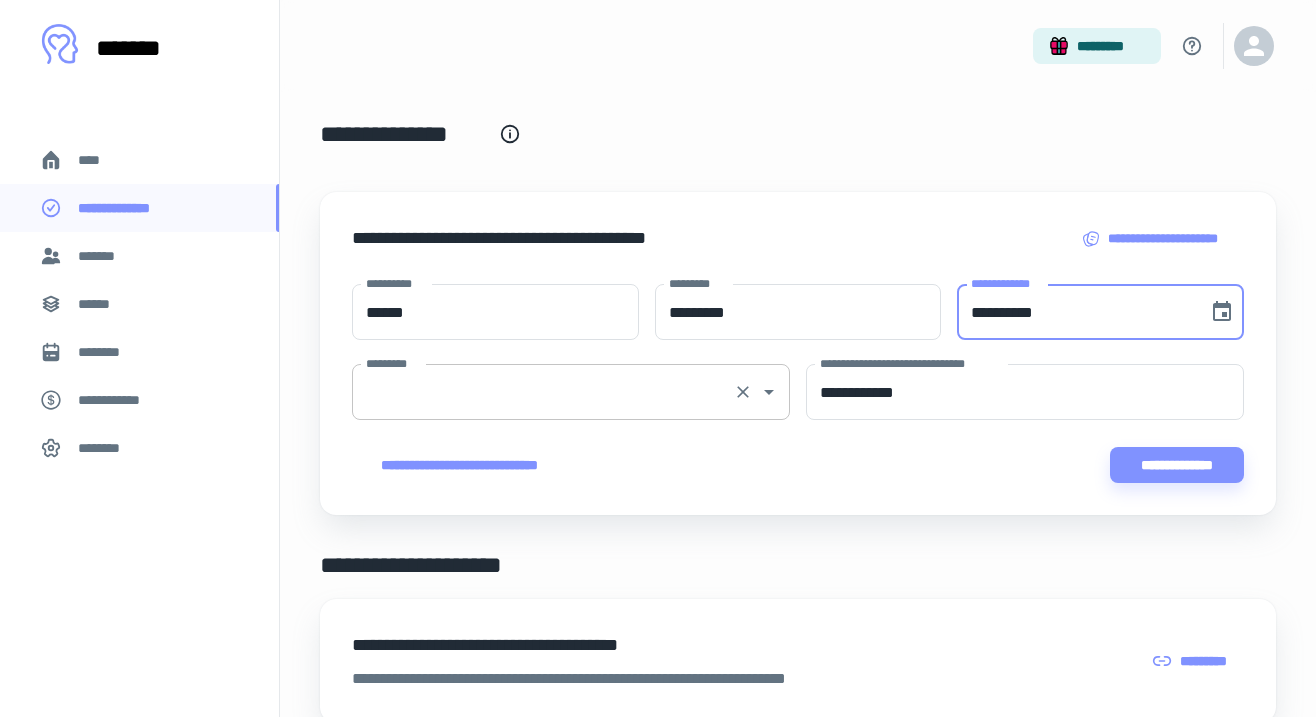 click on "*********" at bounding box center [543, 392] 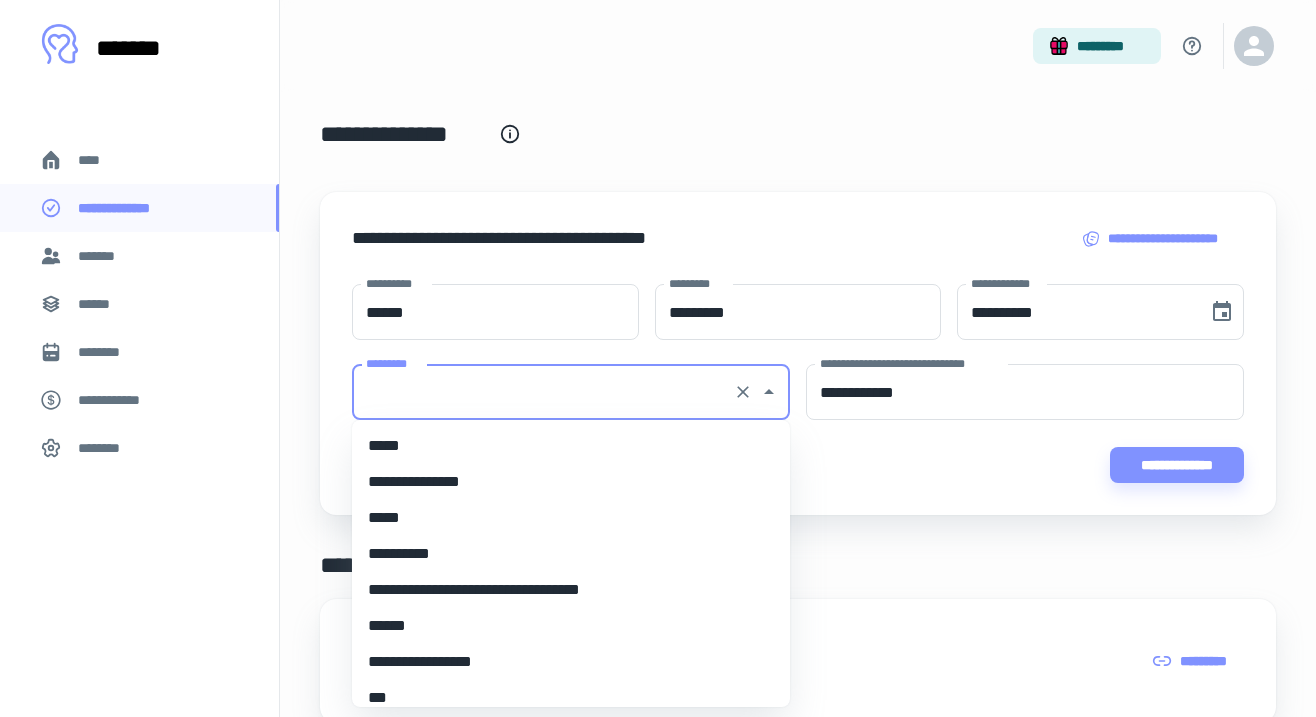 scroll, scrollTop: 8553, scrollLeft: 0, axis: vertical 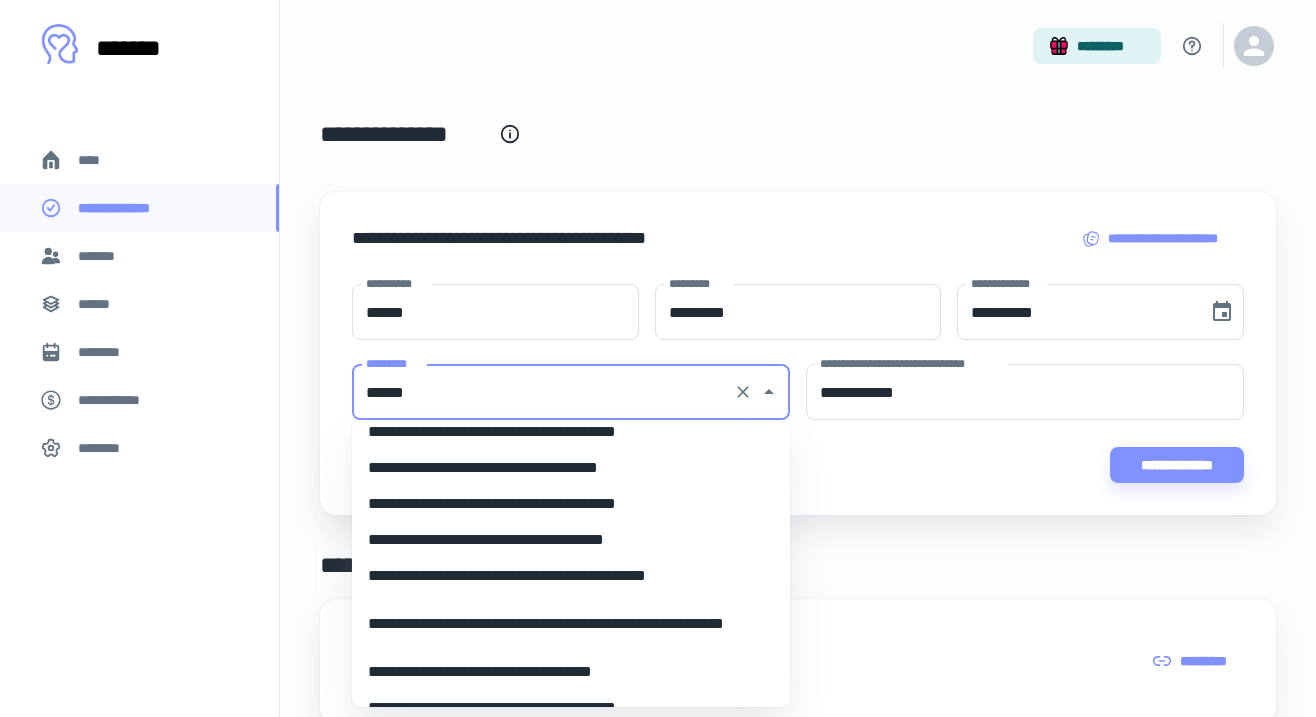 click on "**********" at bounding box center (571, 624) 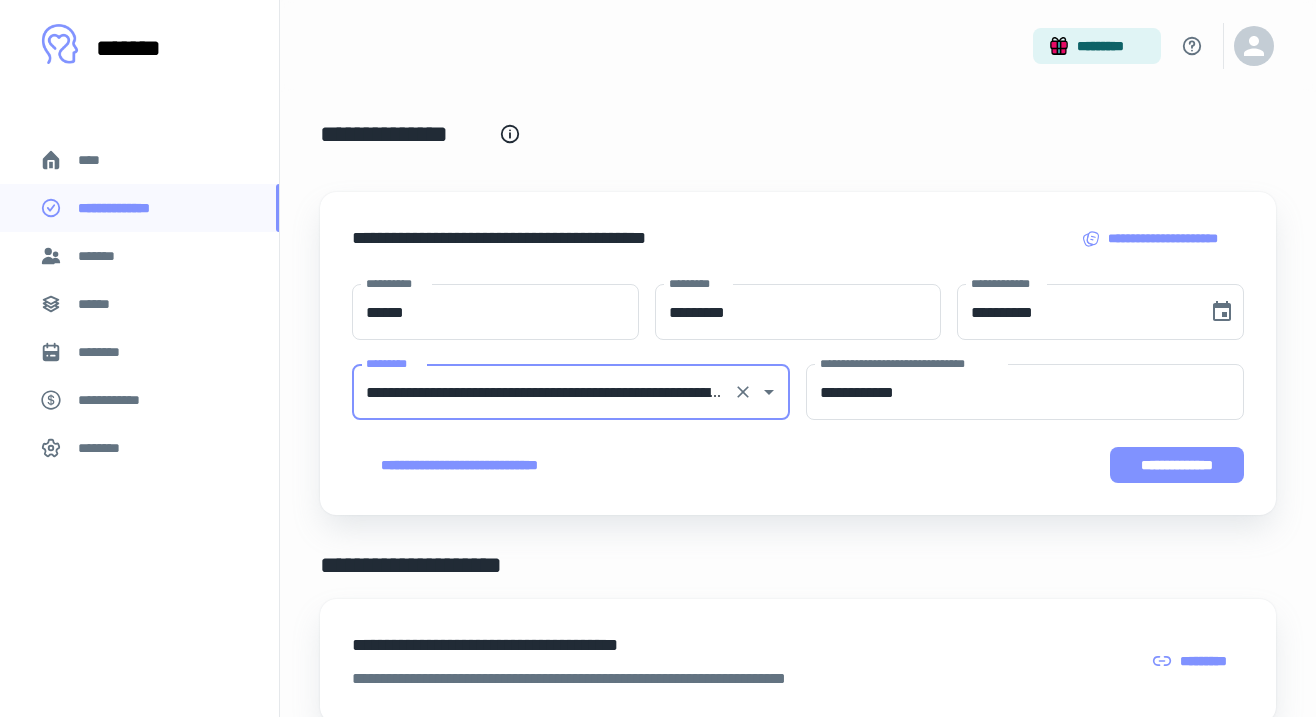 click on "**********" at bounding box center [1177, 465] 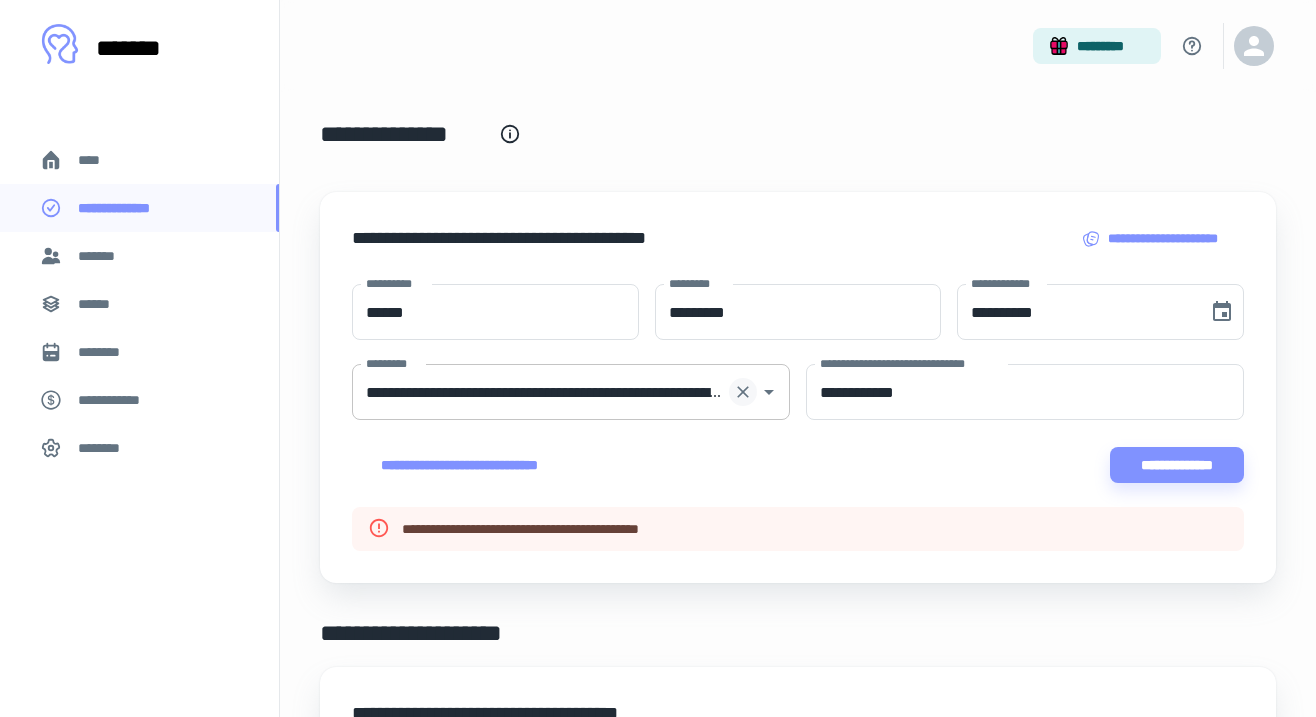 click 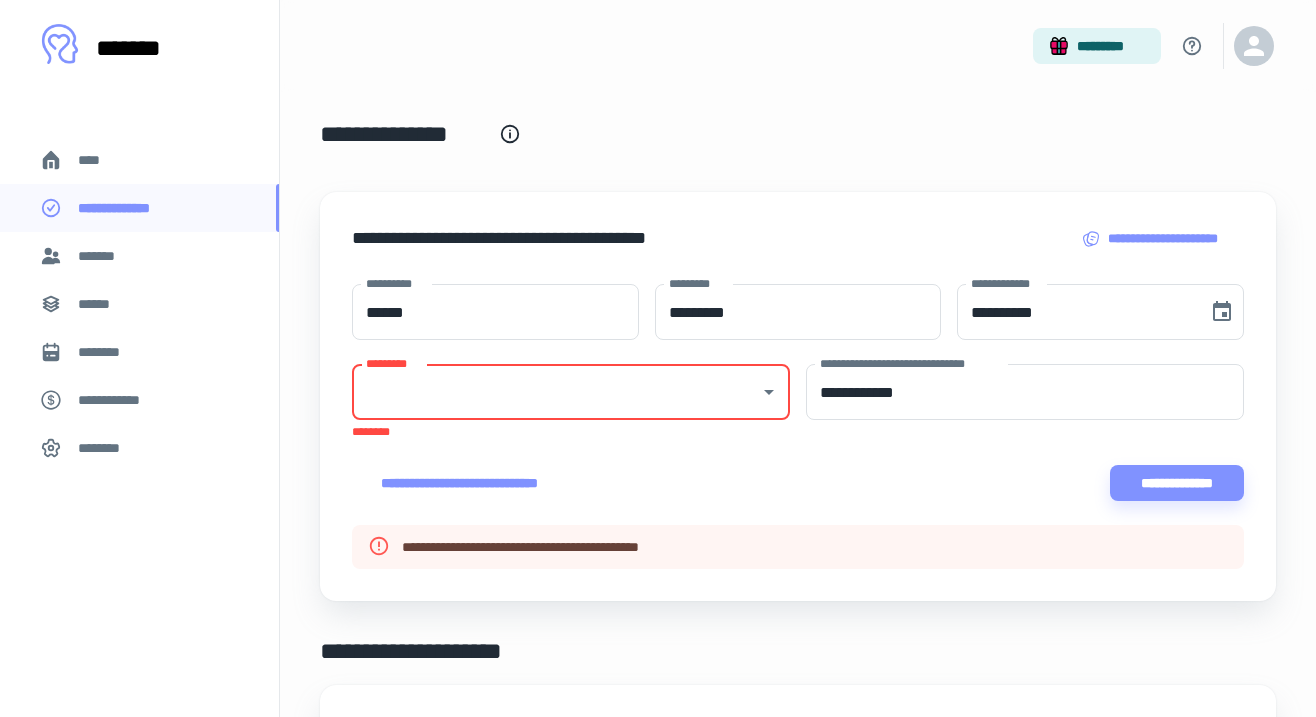 click on "*******" at bounding box center (139, 256) 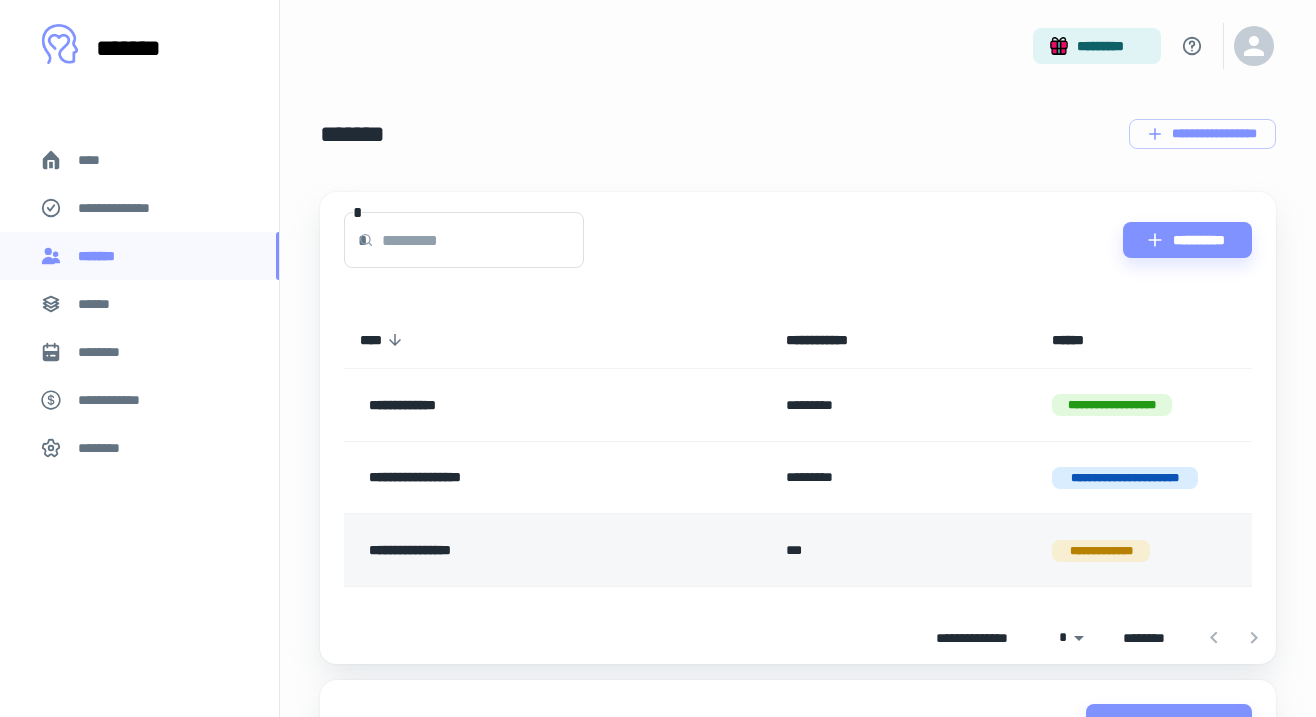 click on "**********" at bounding box center (519, 550) 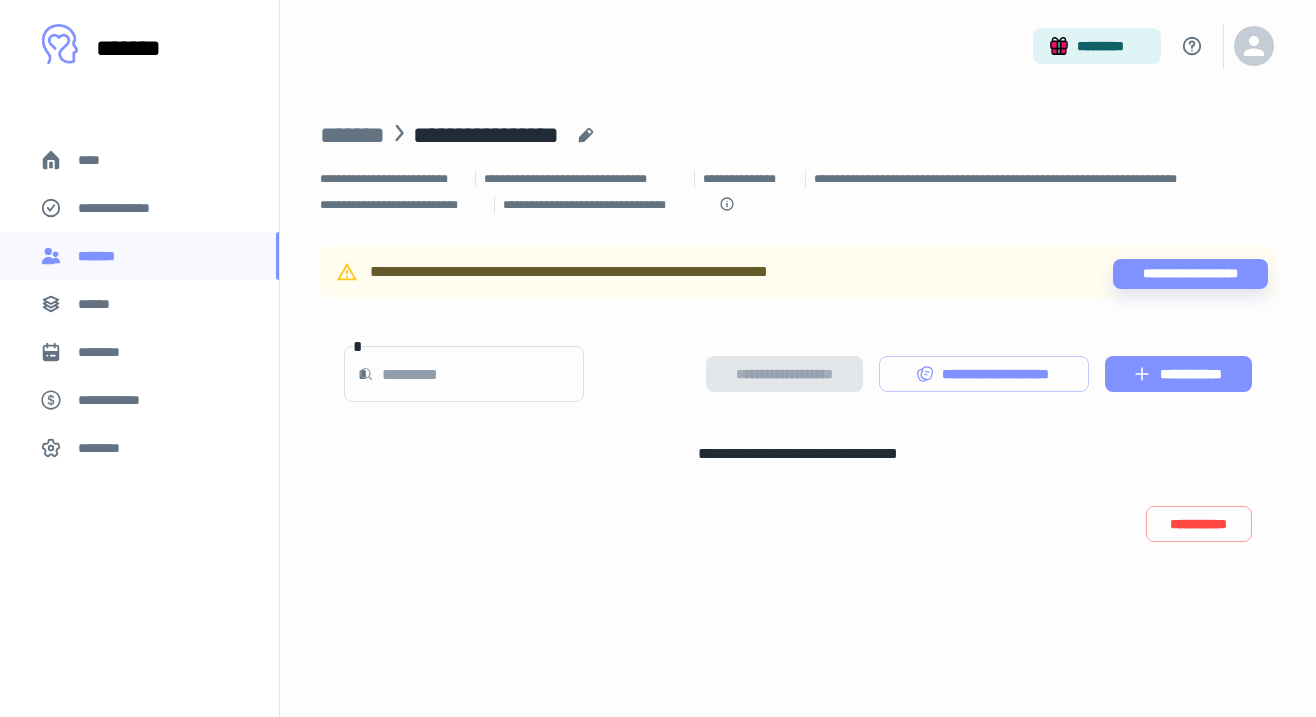 click on "**********" at bounding box center [1178, 374] 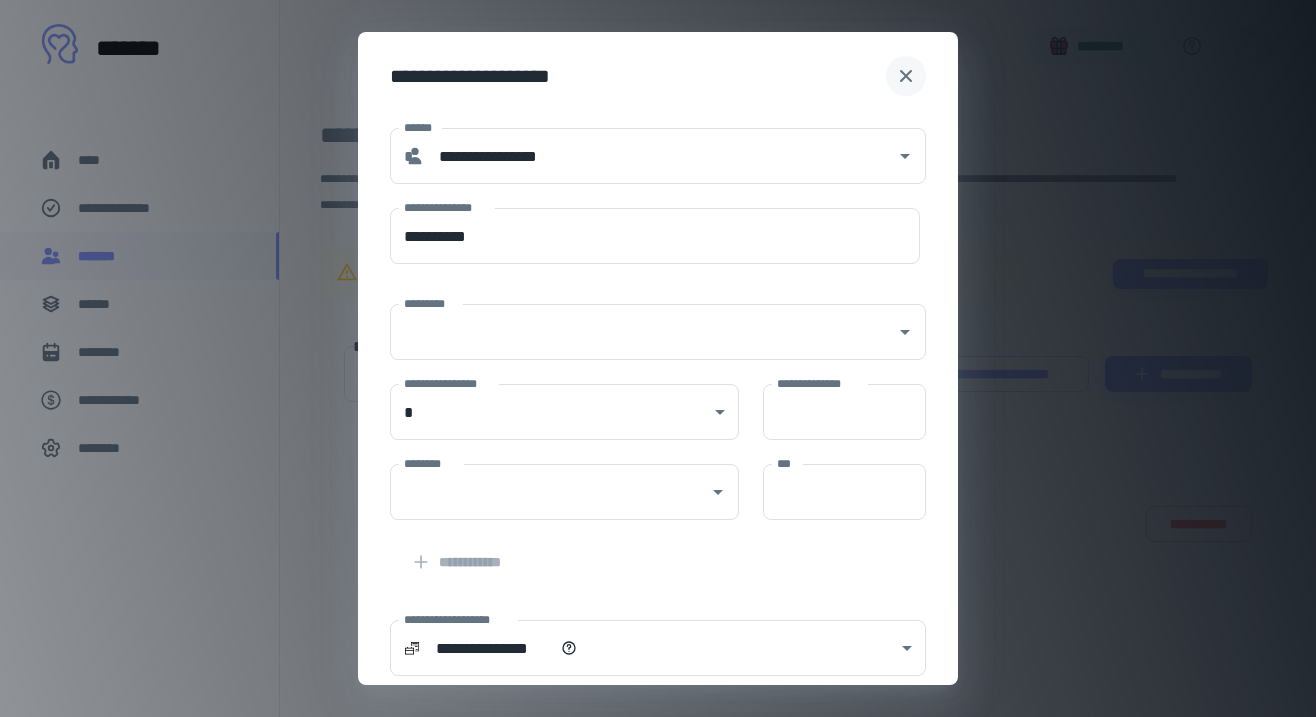 click 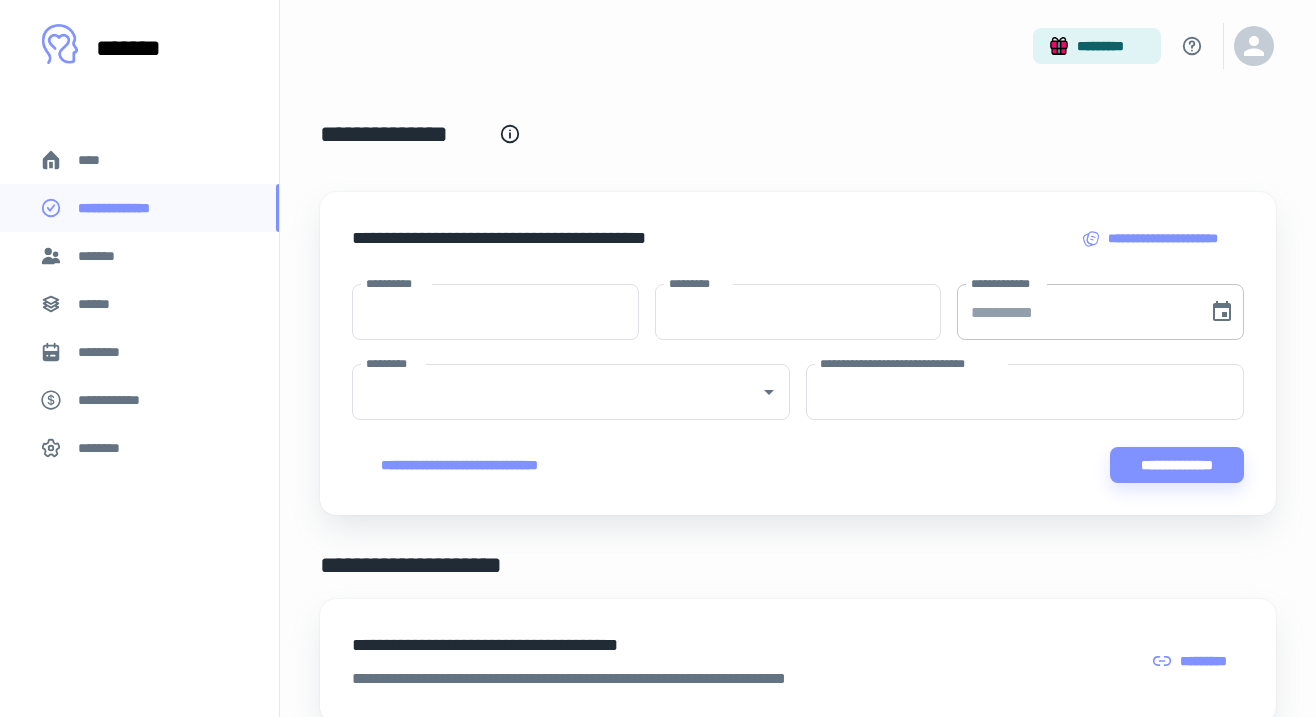 type on "**********" 